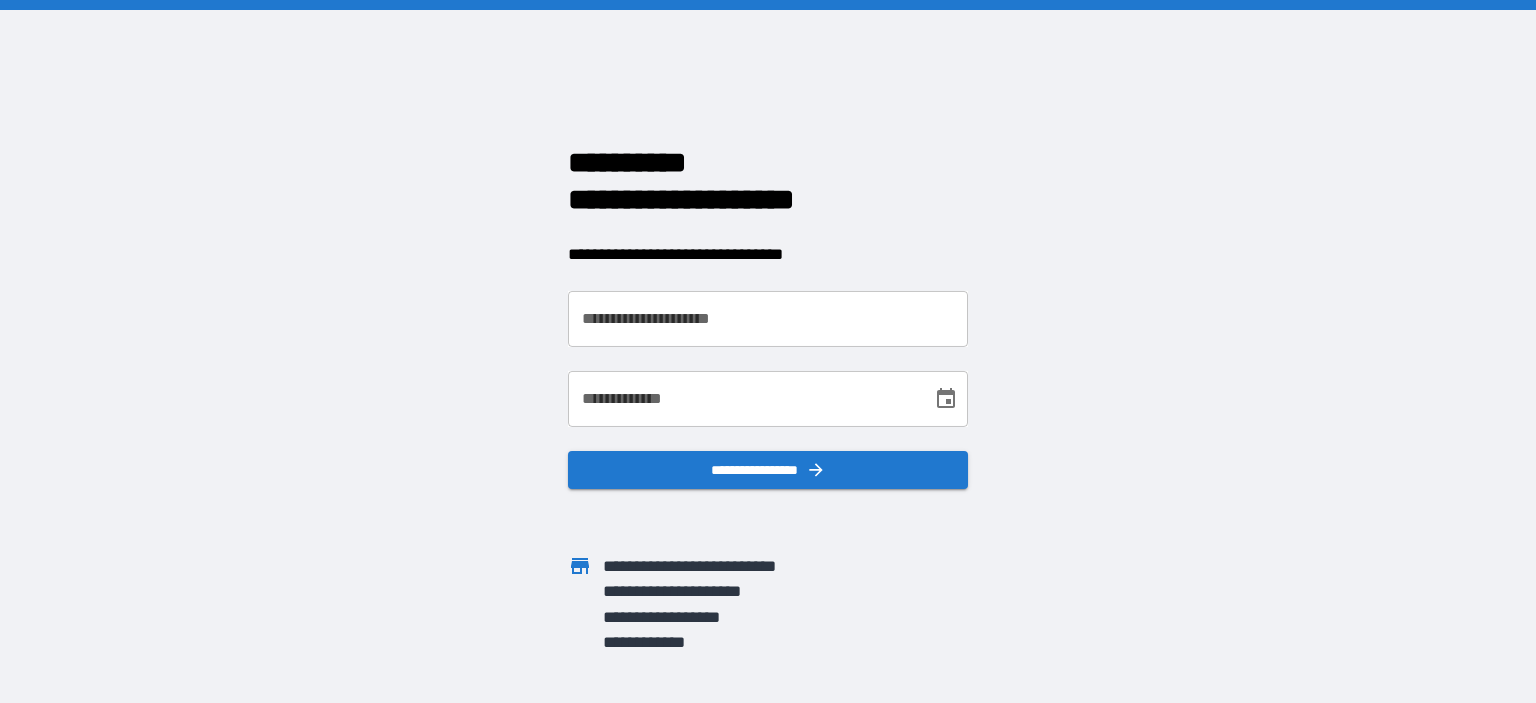 scroll, scrollTop: 0, scrollLeft: 0, axis: both 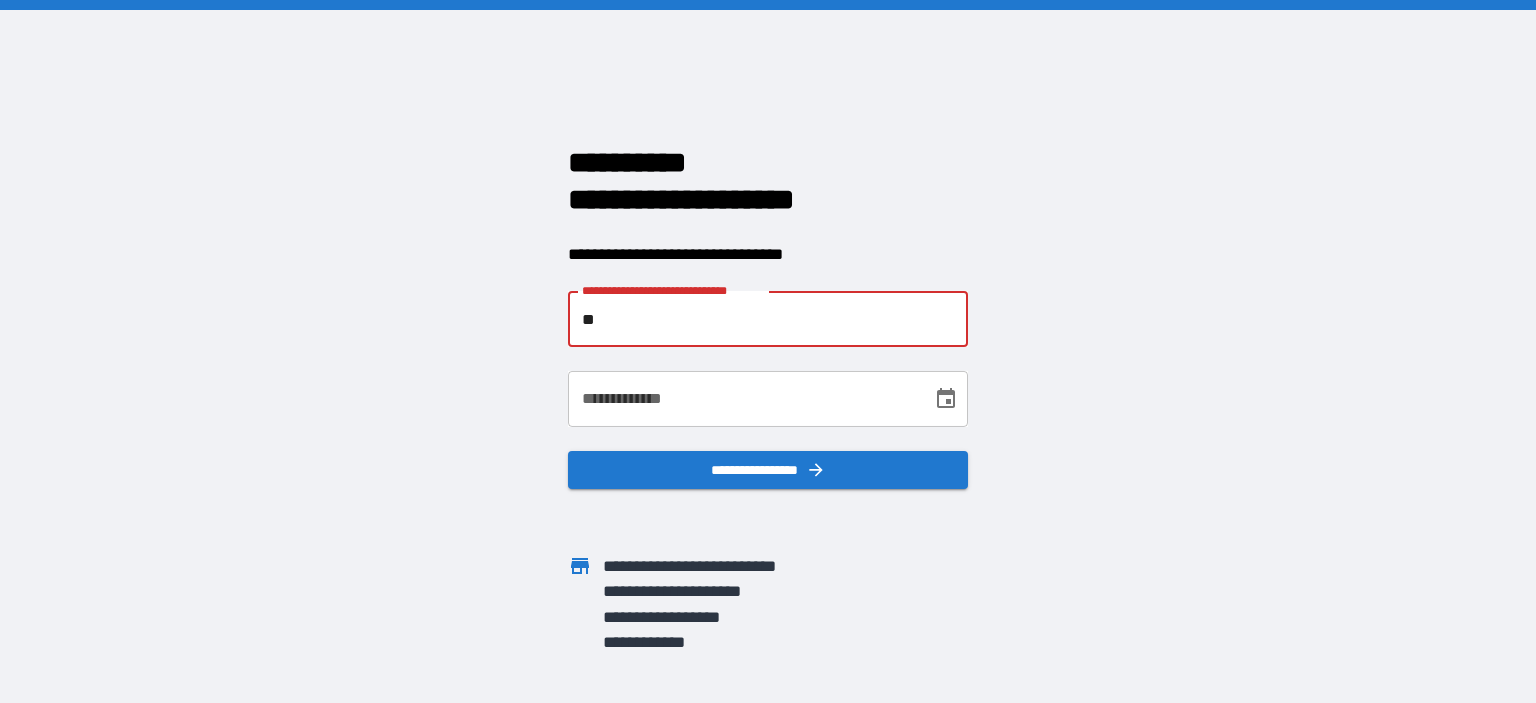 type on "**********" 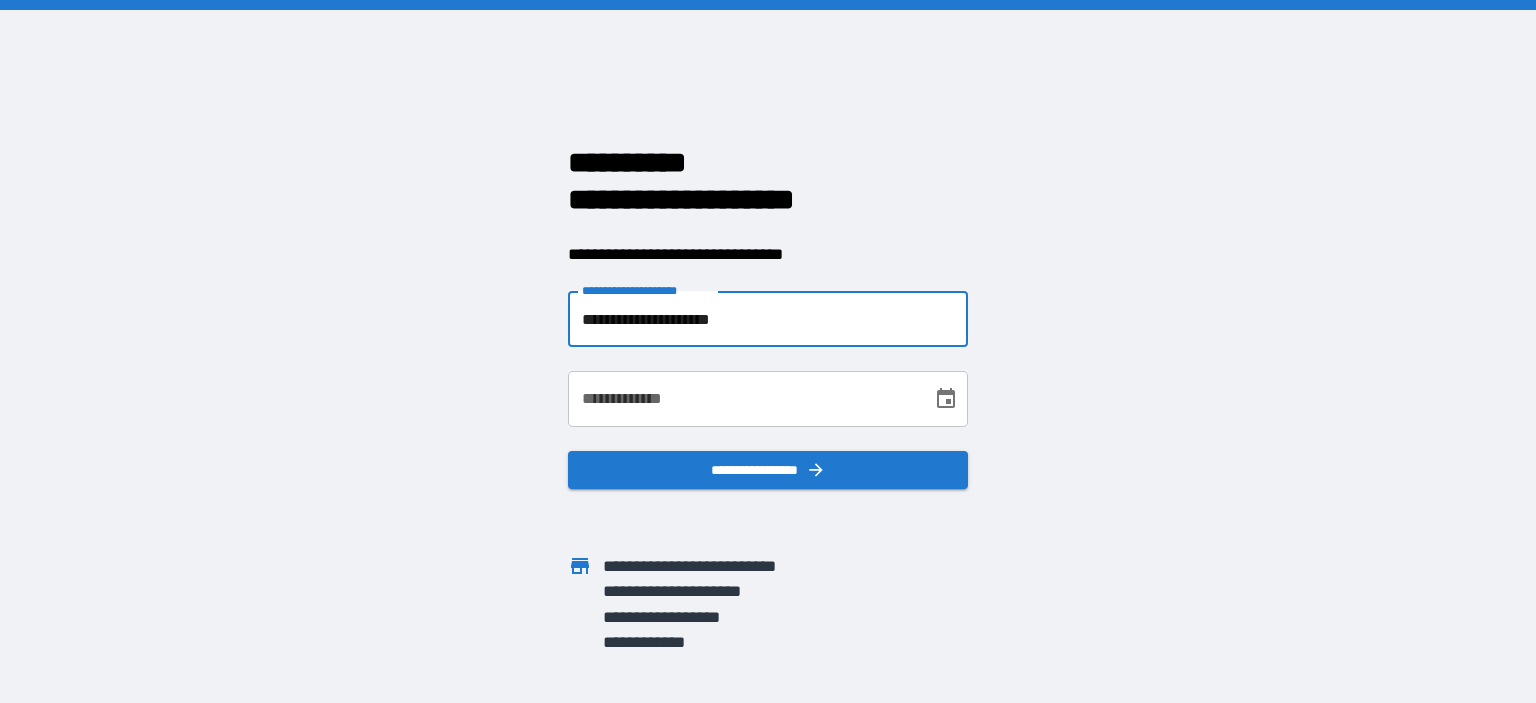 click on "**********" at bounding box center (743, 399) 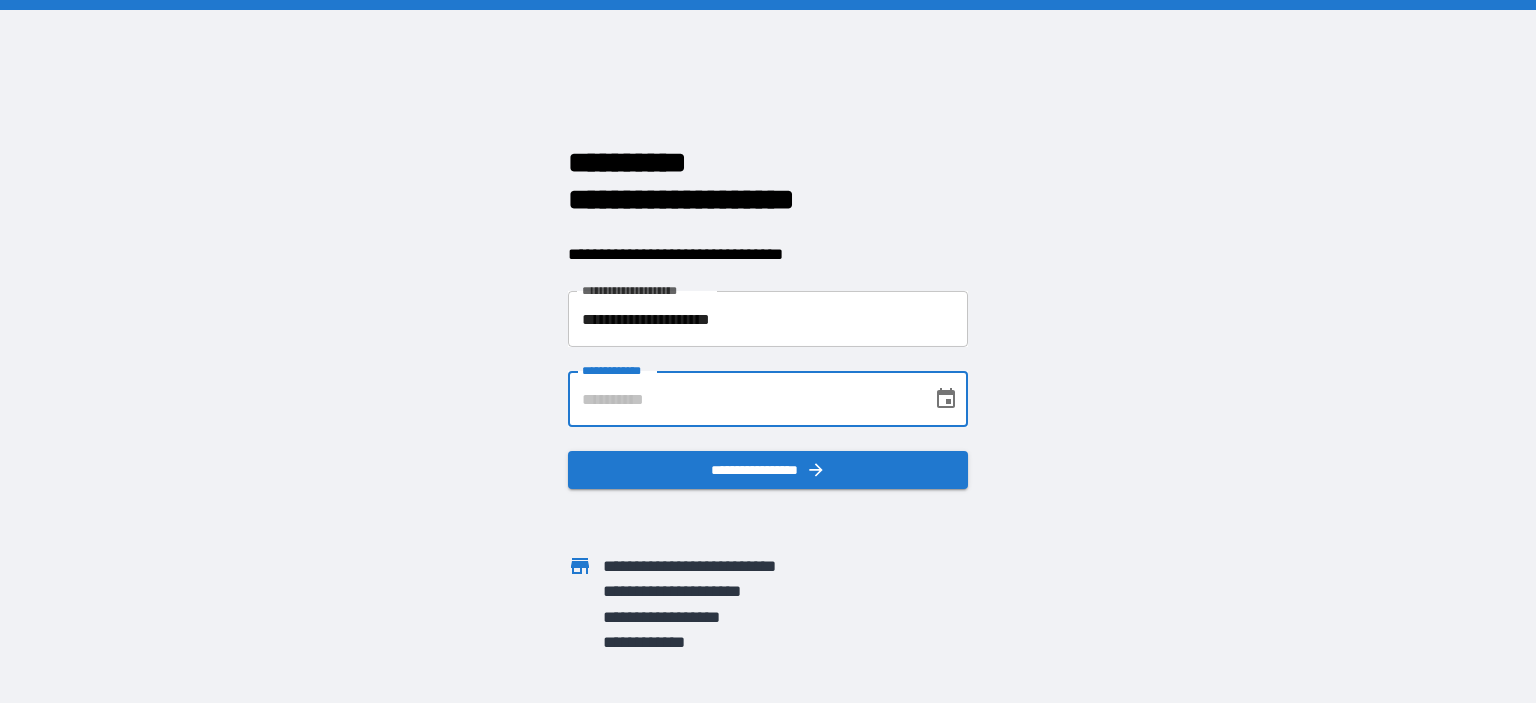 type on "**********" 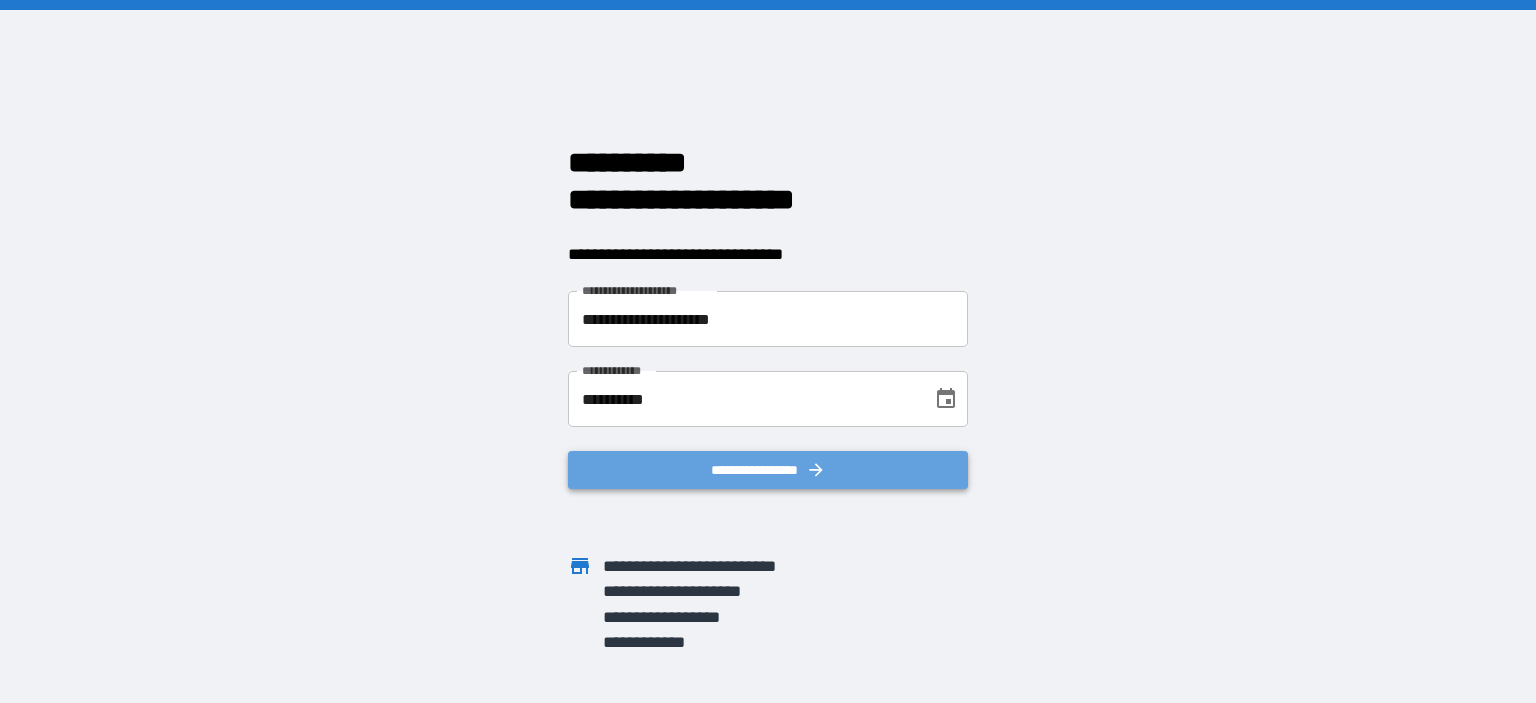 click on "**********" at bounding box center (768, 470) 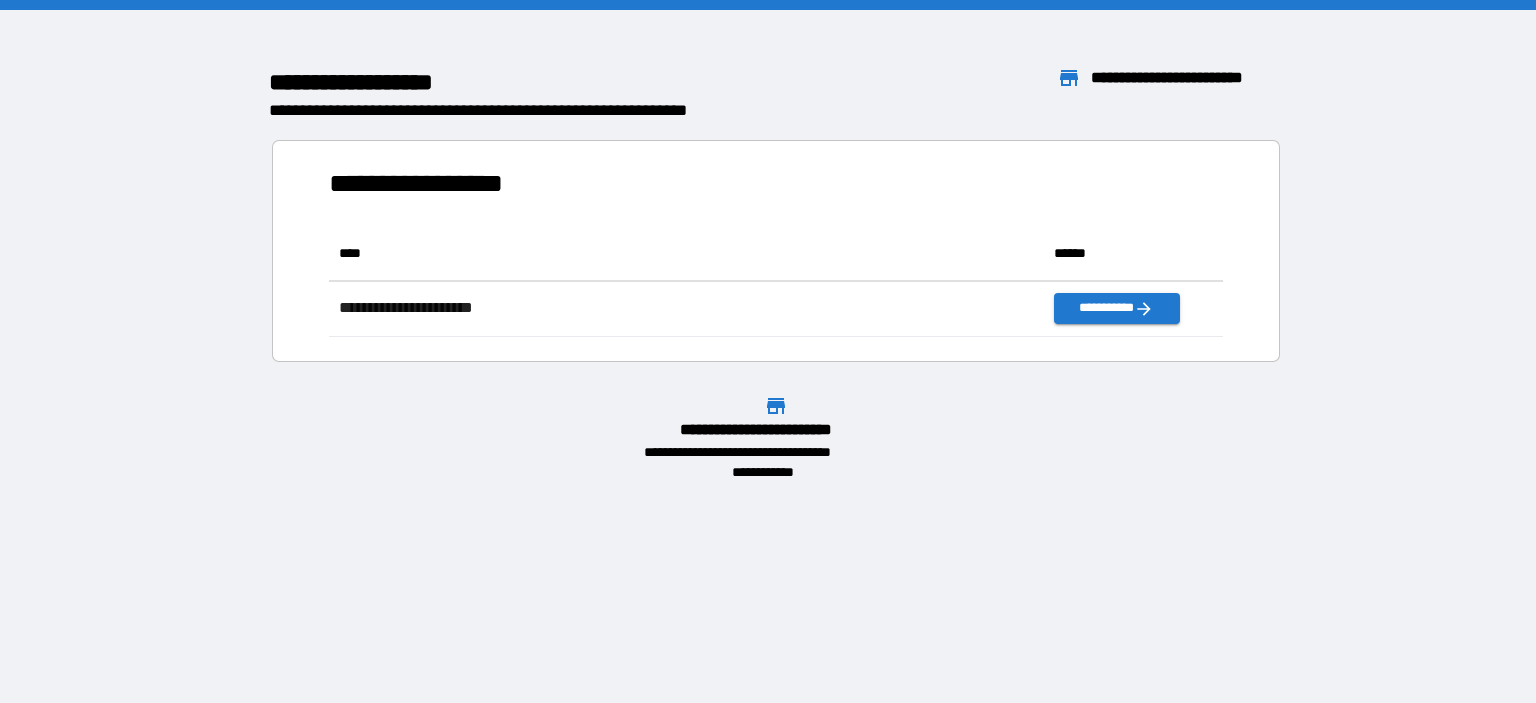 scroll, scrollTop: 16, scrollLeft: 16, axis: both 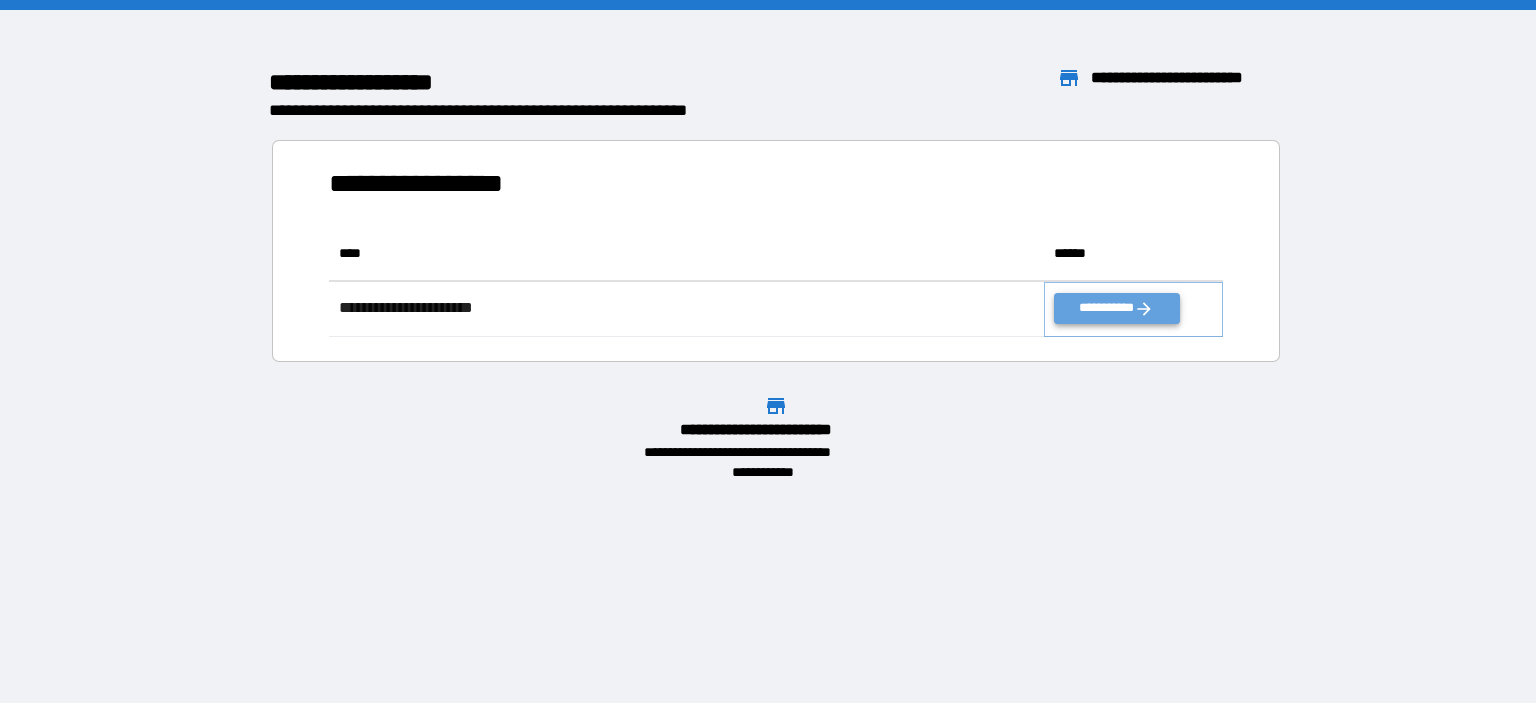 click on "**********" at bounding box center [1116, 308] 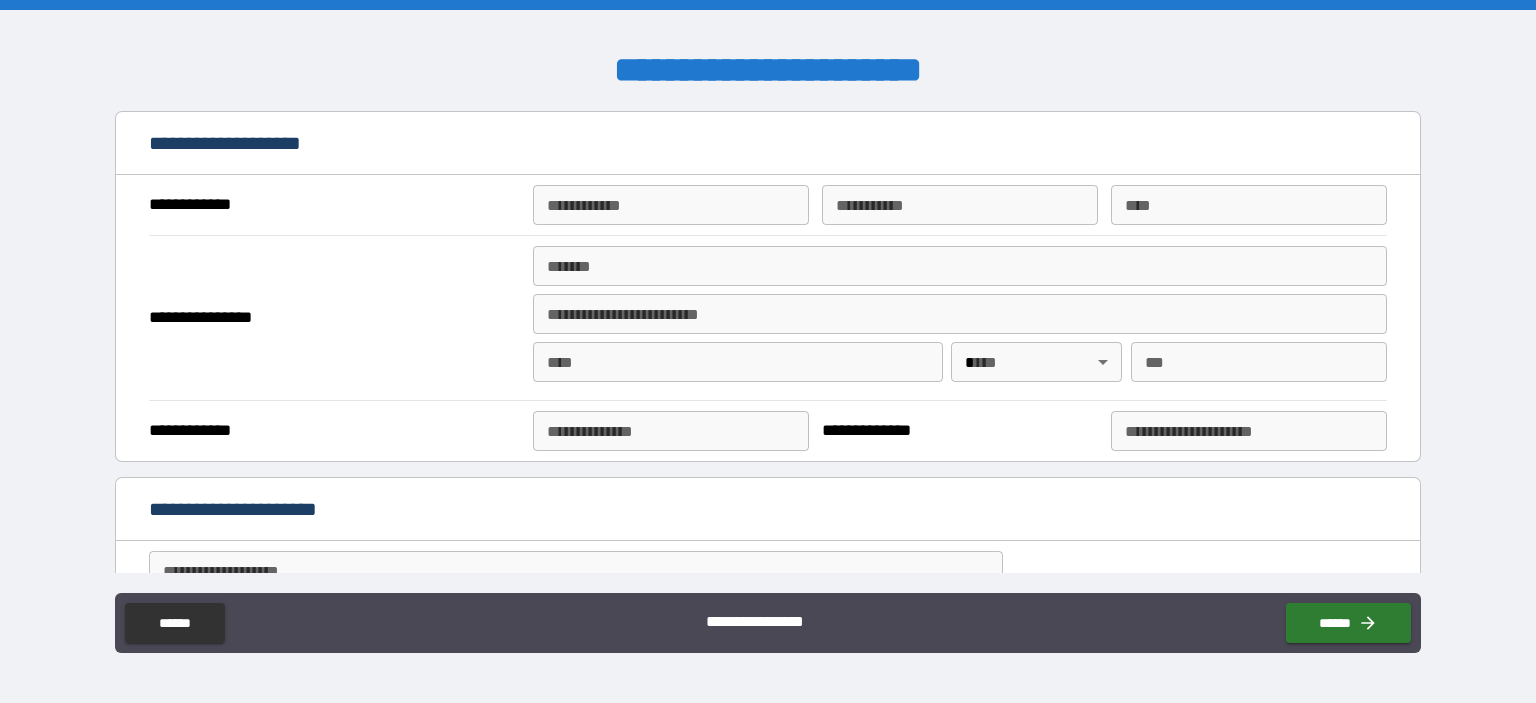 type on "*" 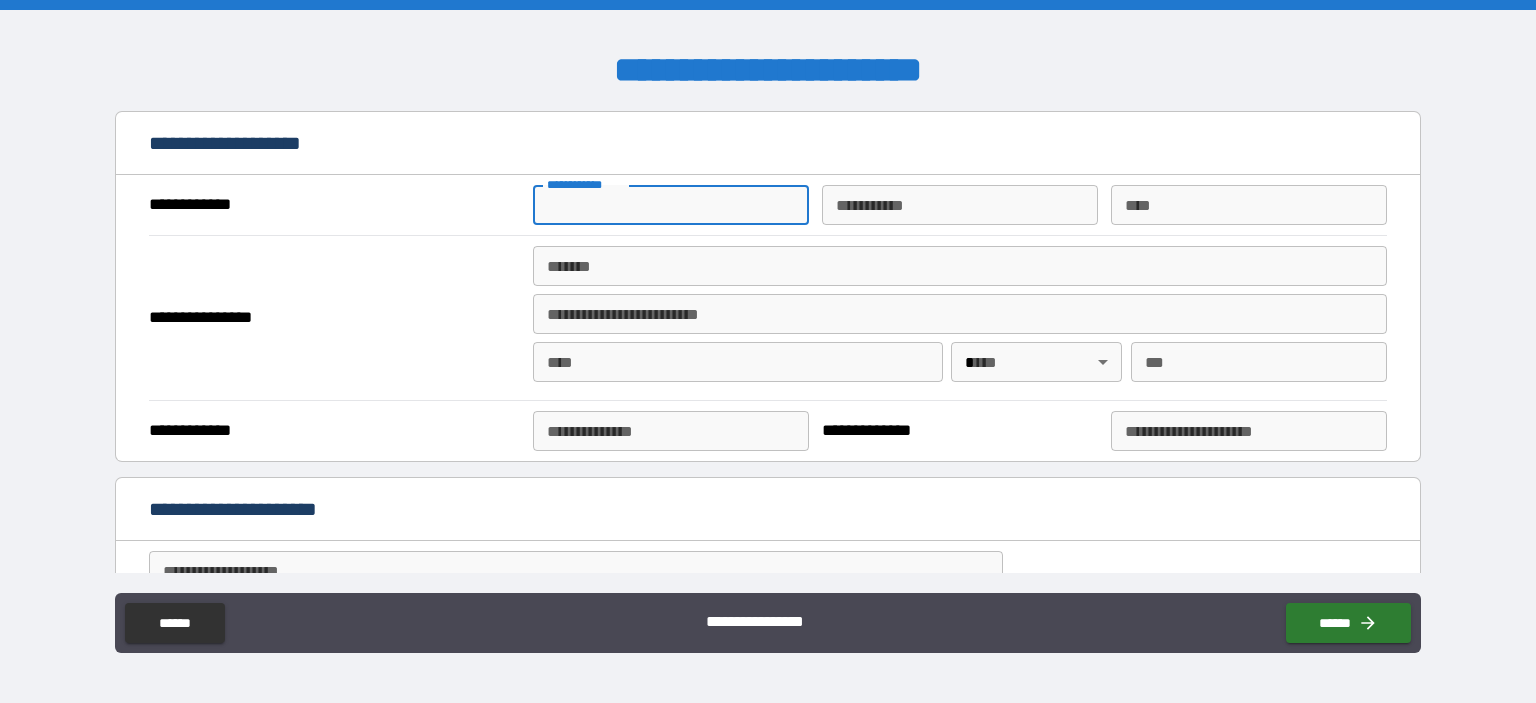 click at bounding box center [809, 205] 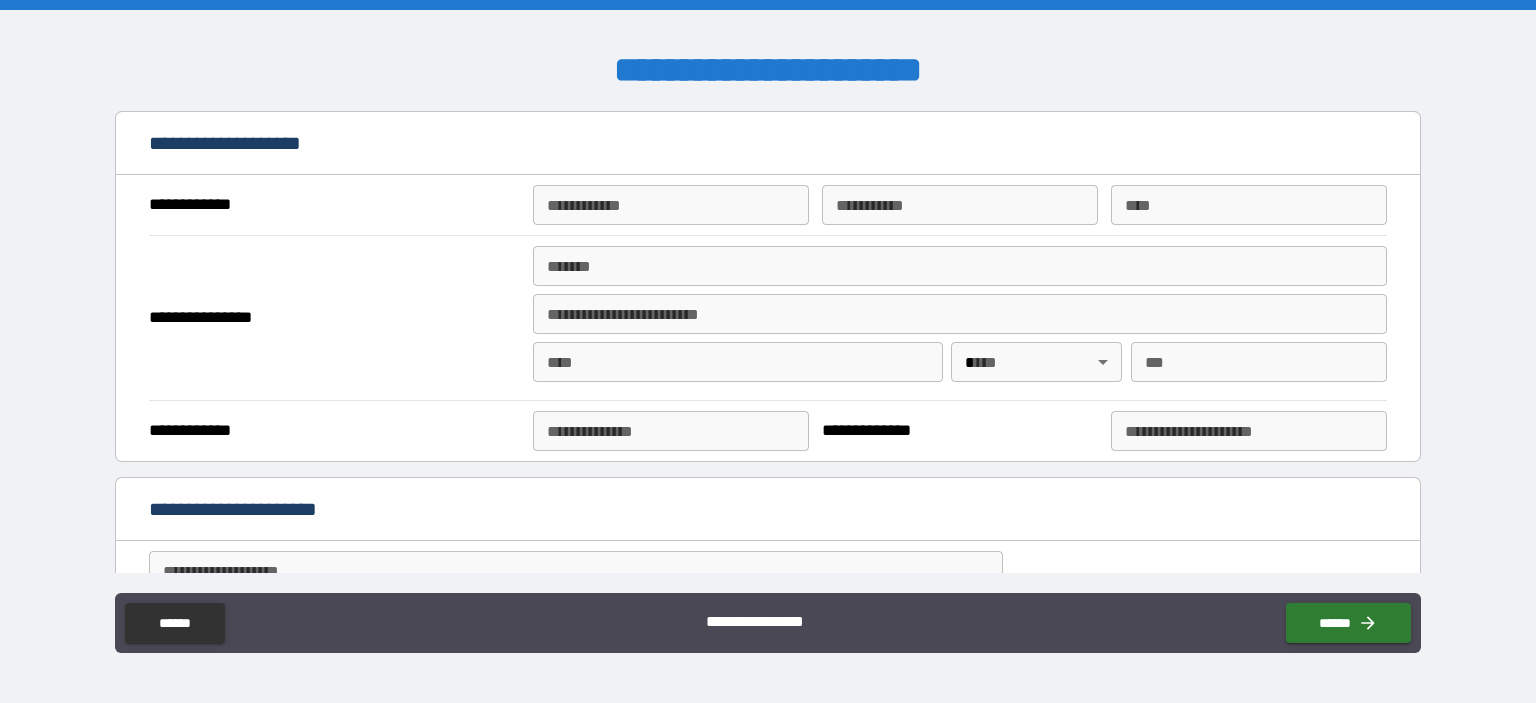 type on "*******" 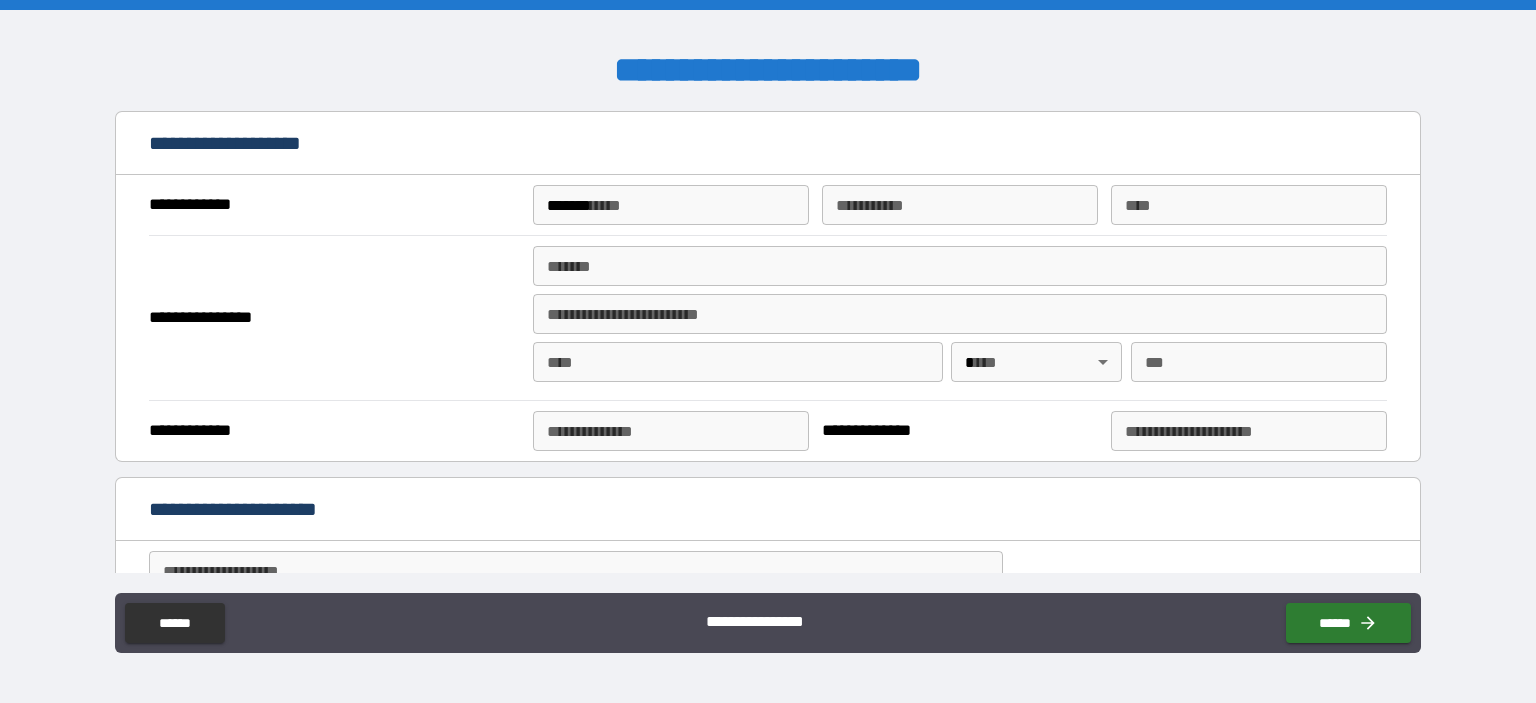 type on "*****" 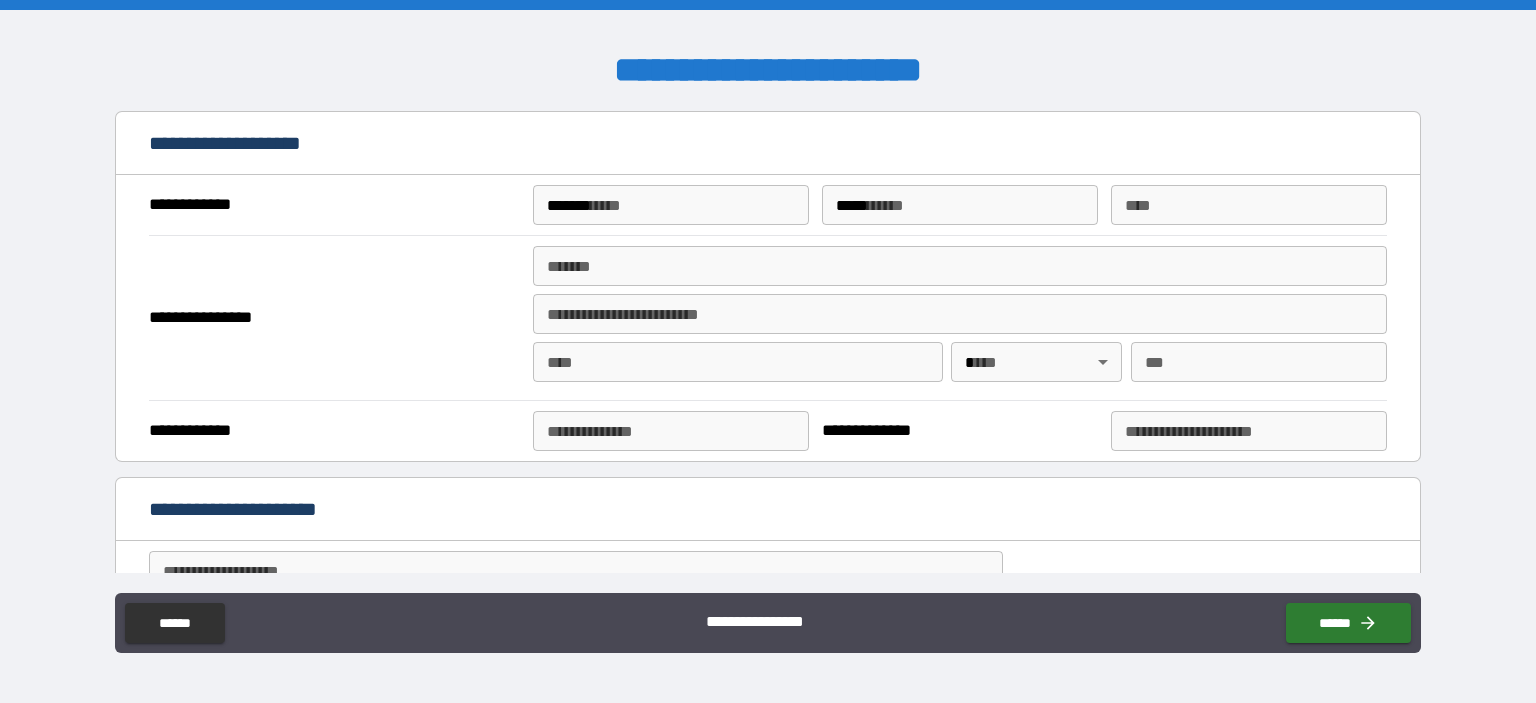 type on "**********" 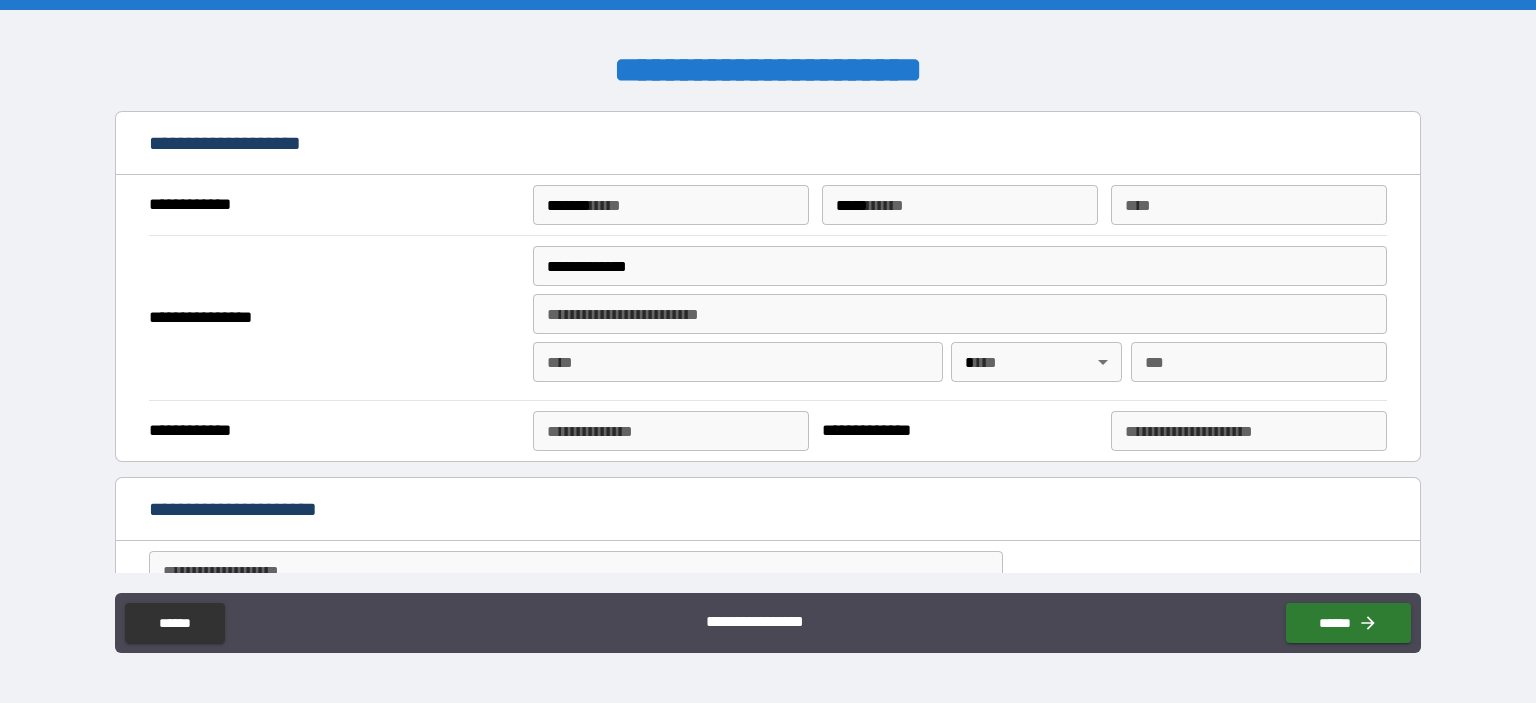 type on "*****" 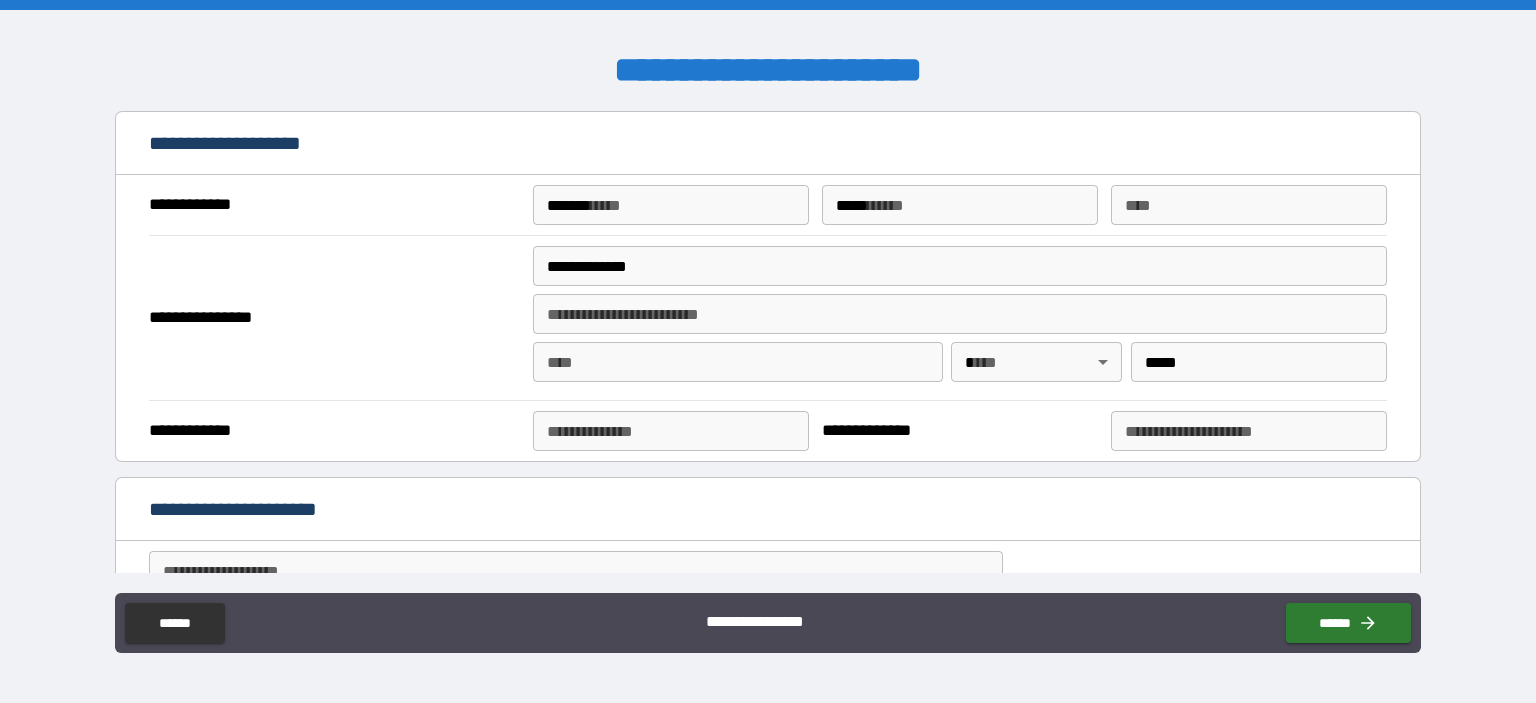 type on "*" 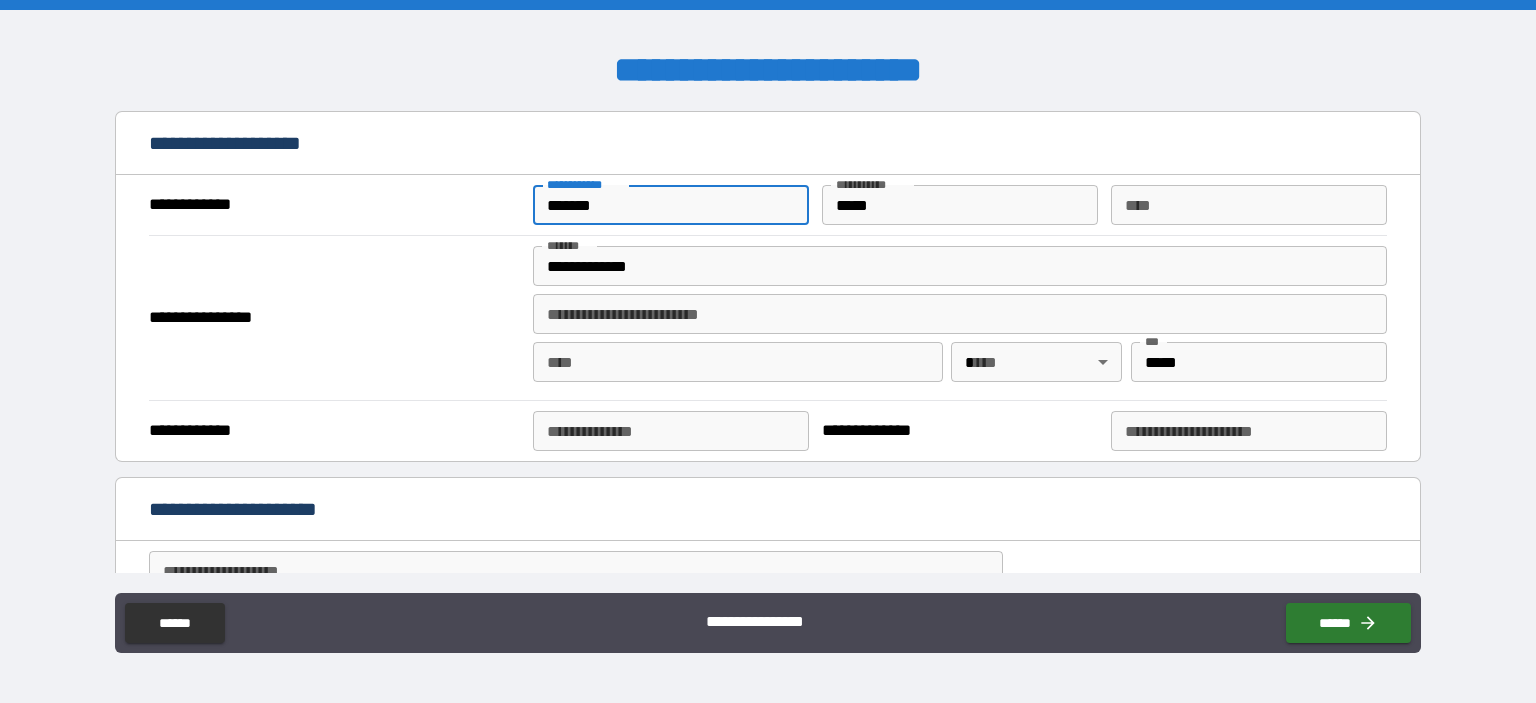 type on "*" 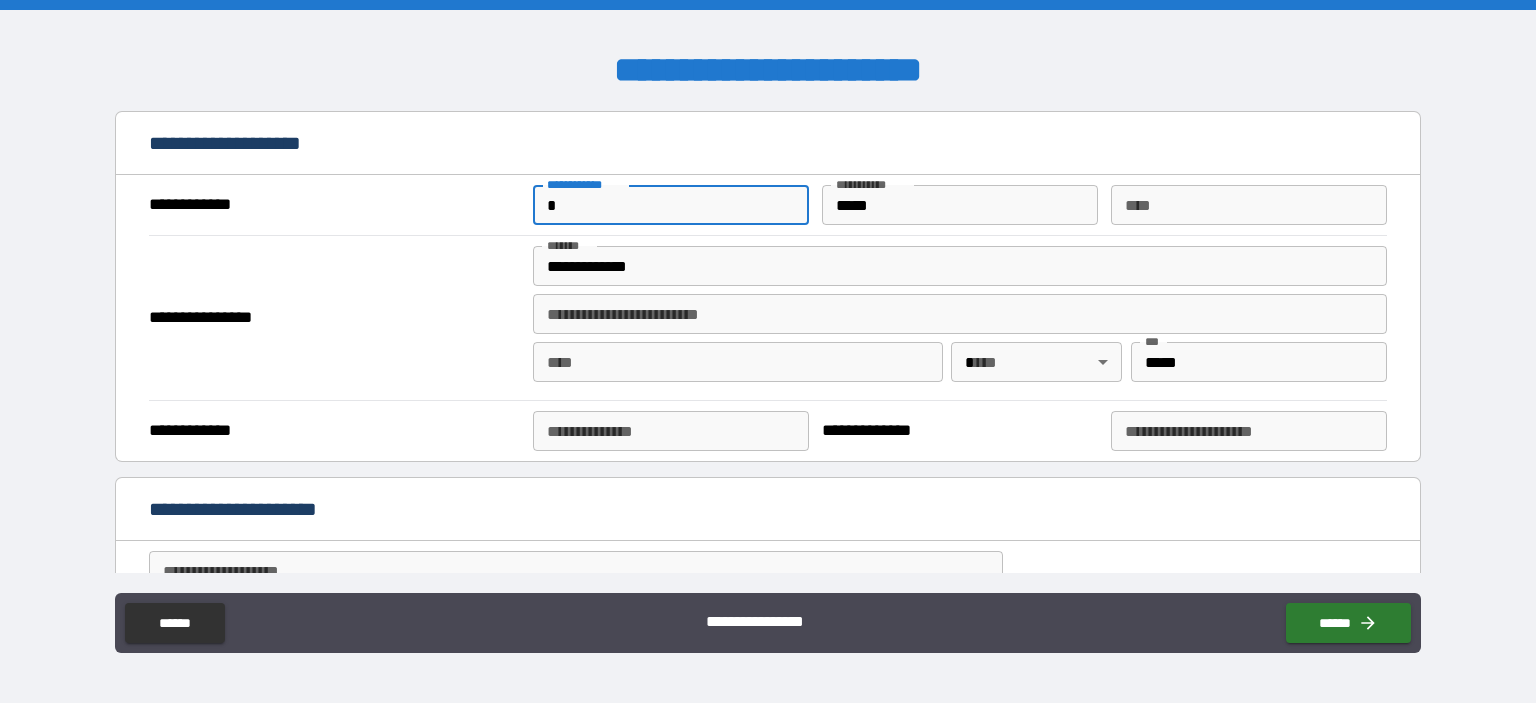 type on "**" 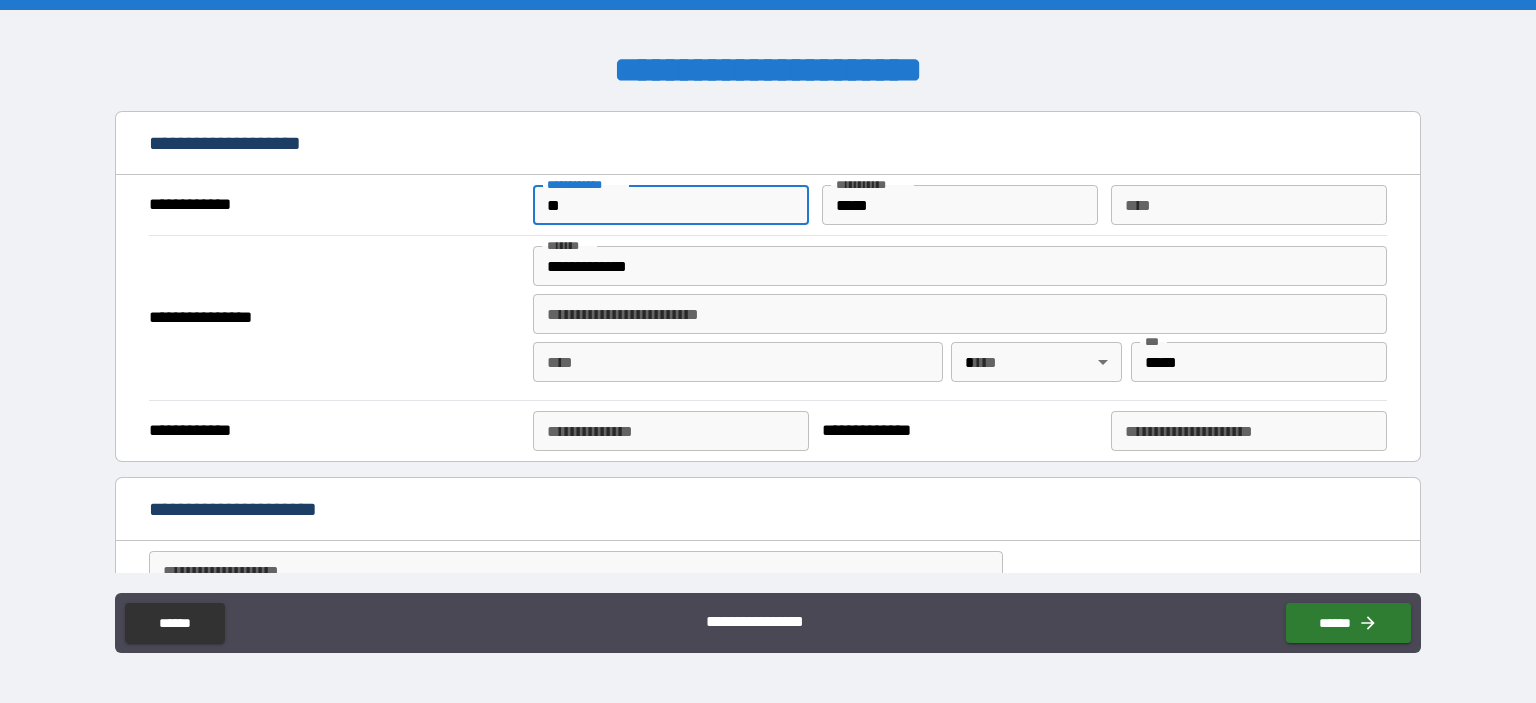 type on "***" 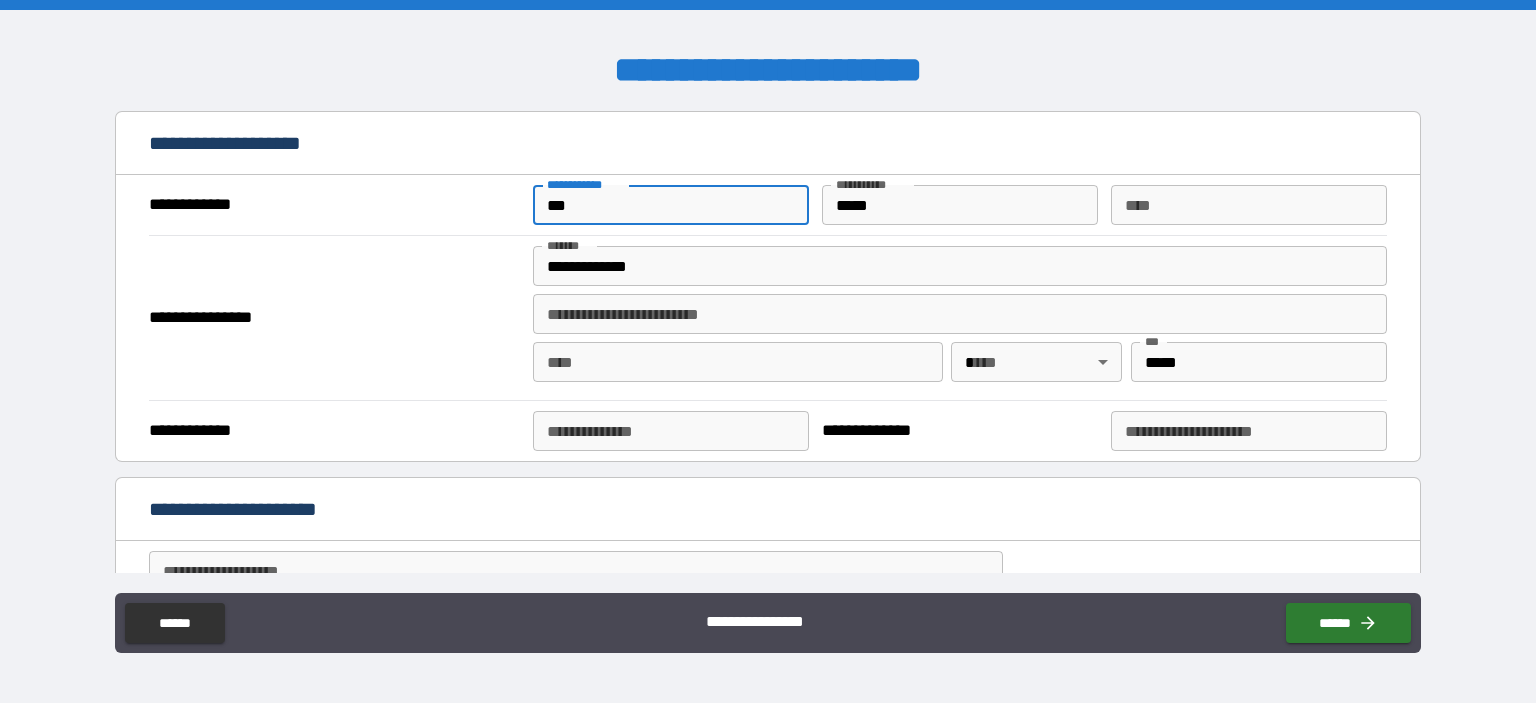 type on "****" 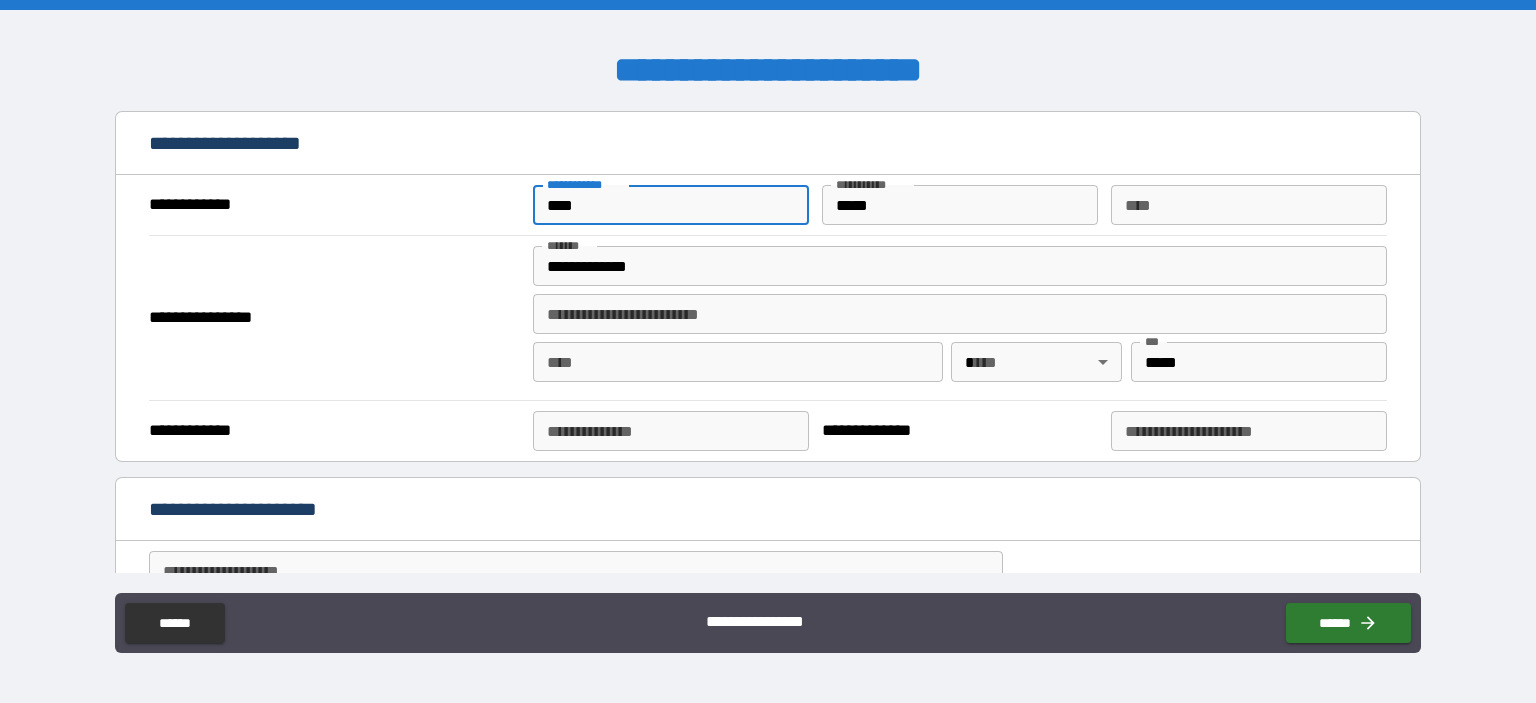 type on "*****" 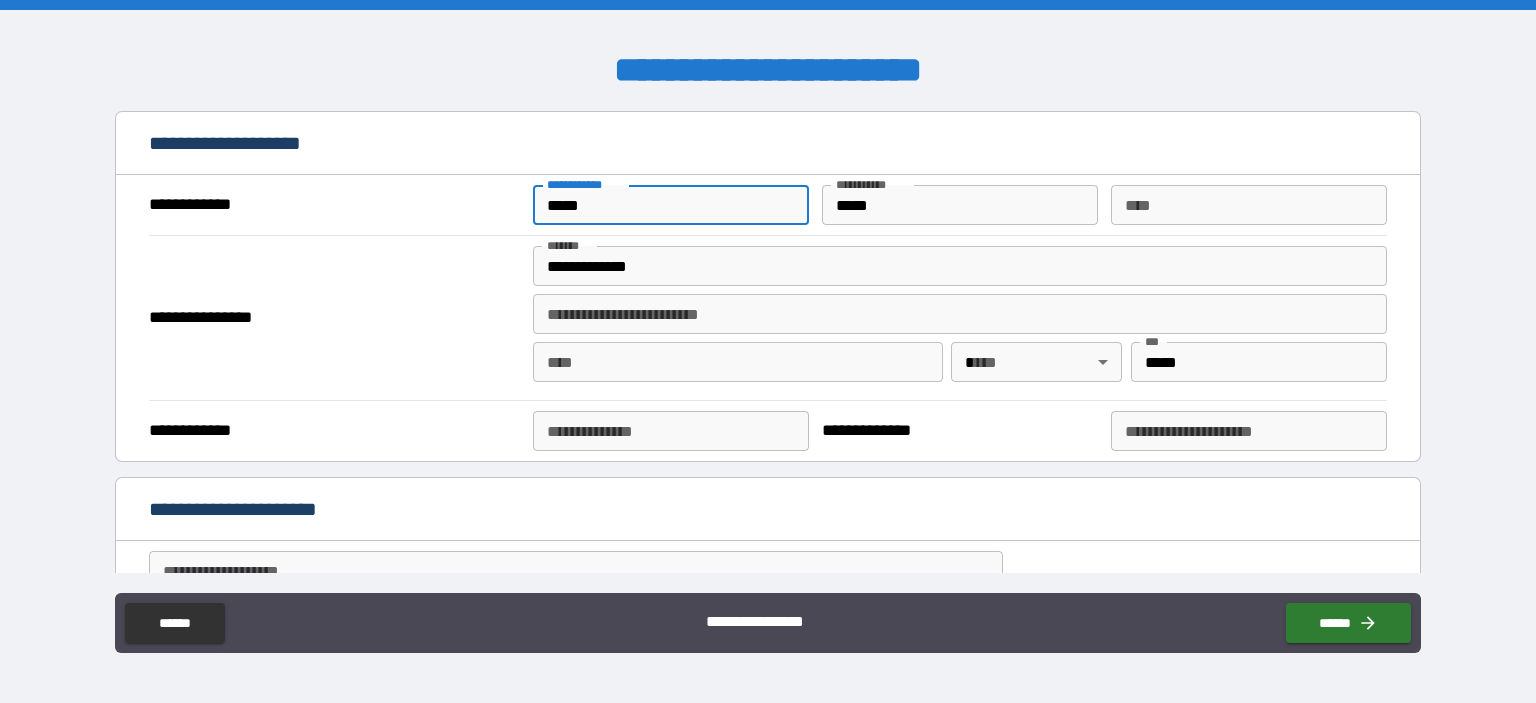 type on "******" 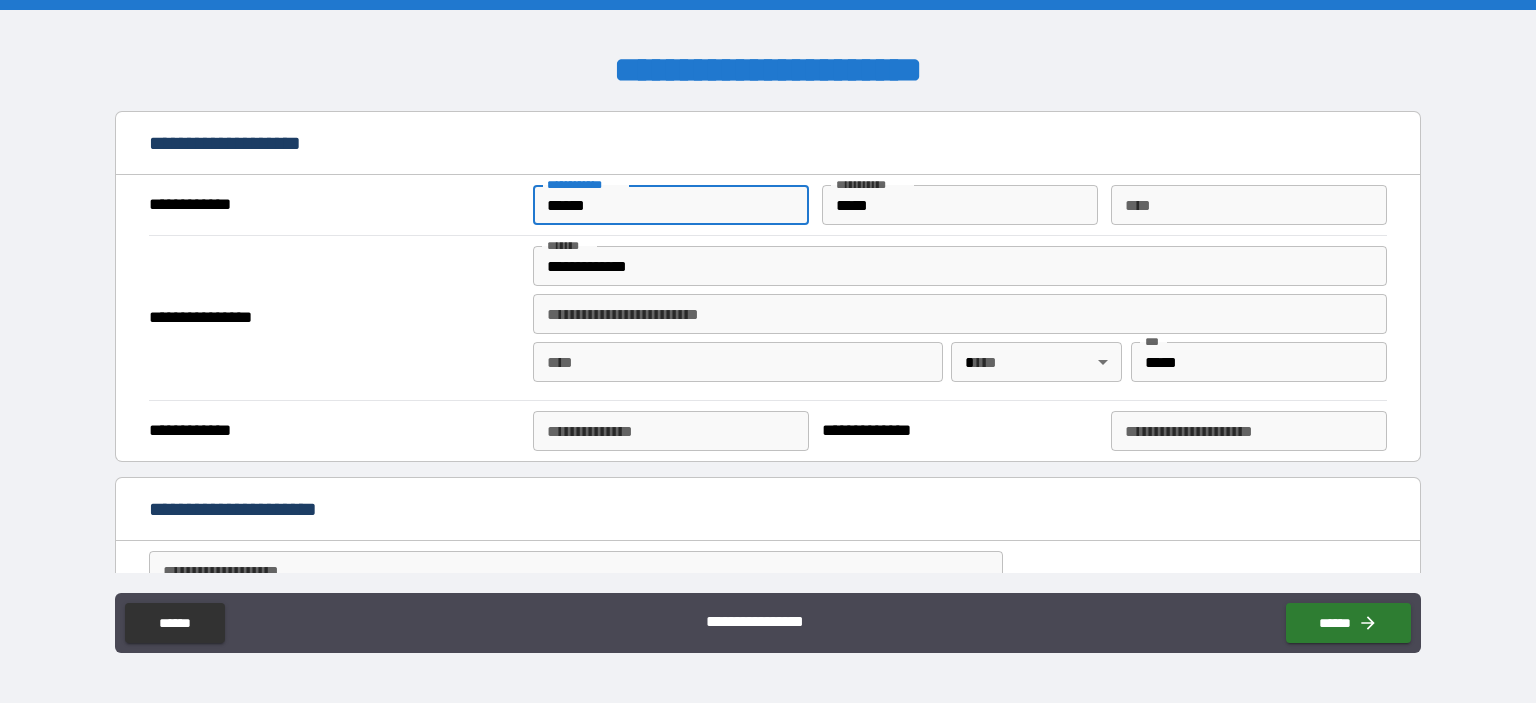 type on "*" 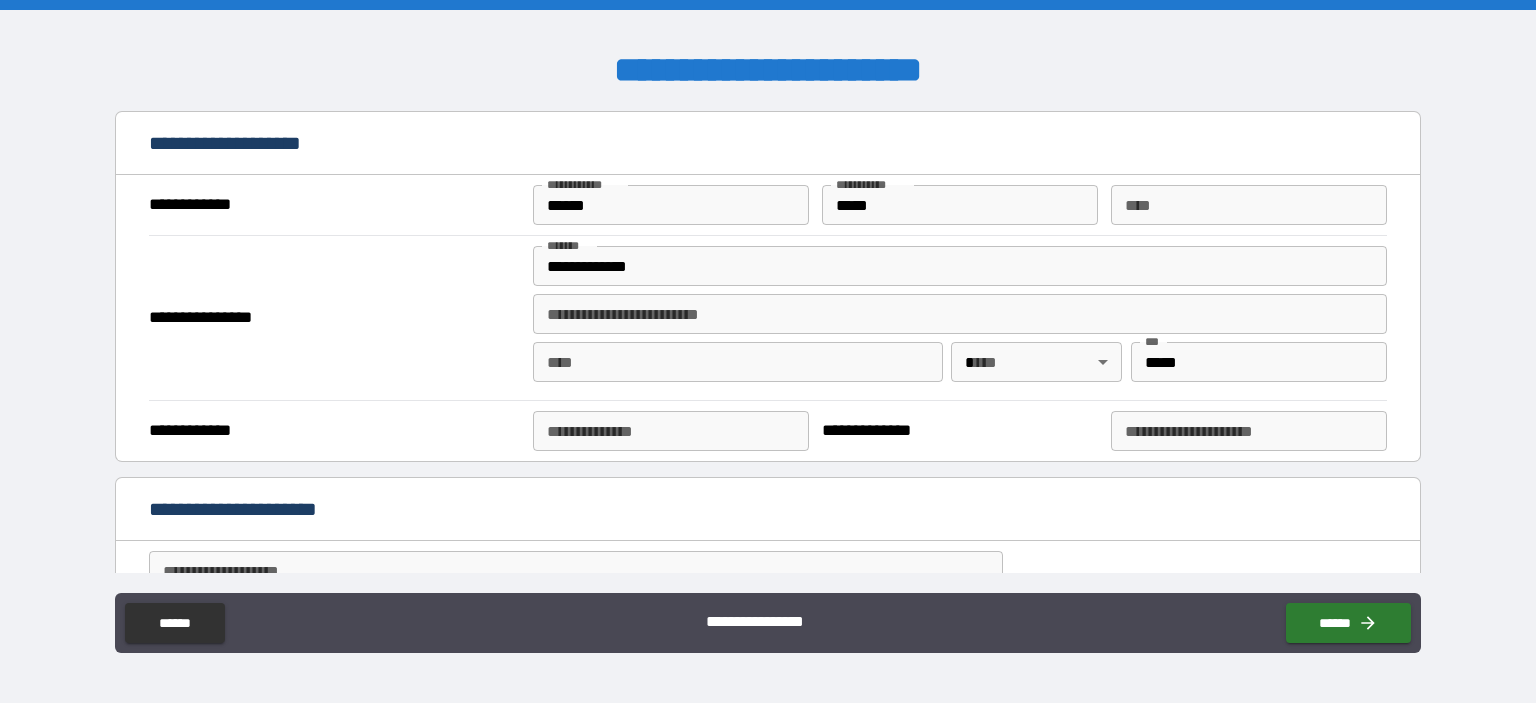 click on "**   *" at bounding box center [1249, 205] 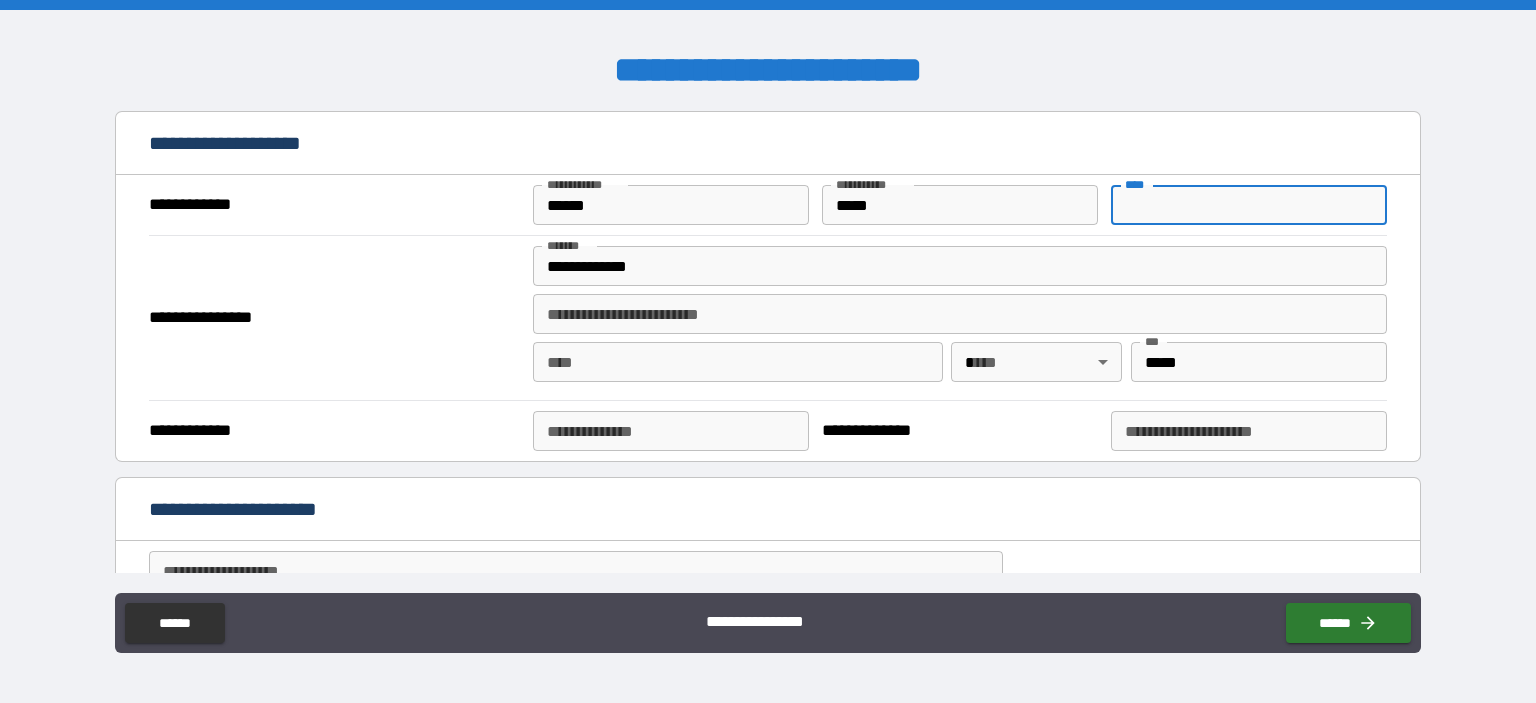 type on "*" 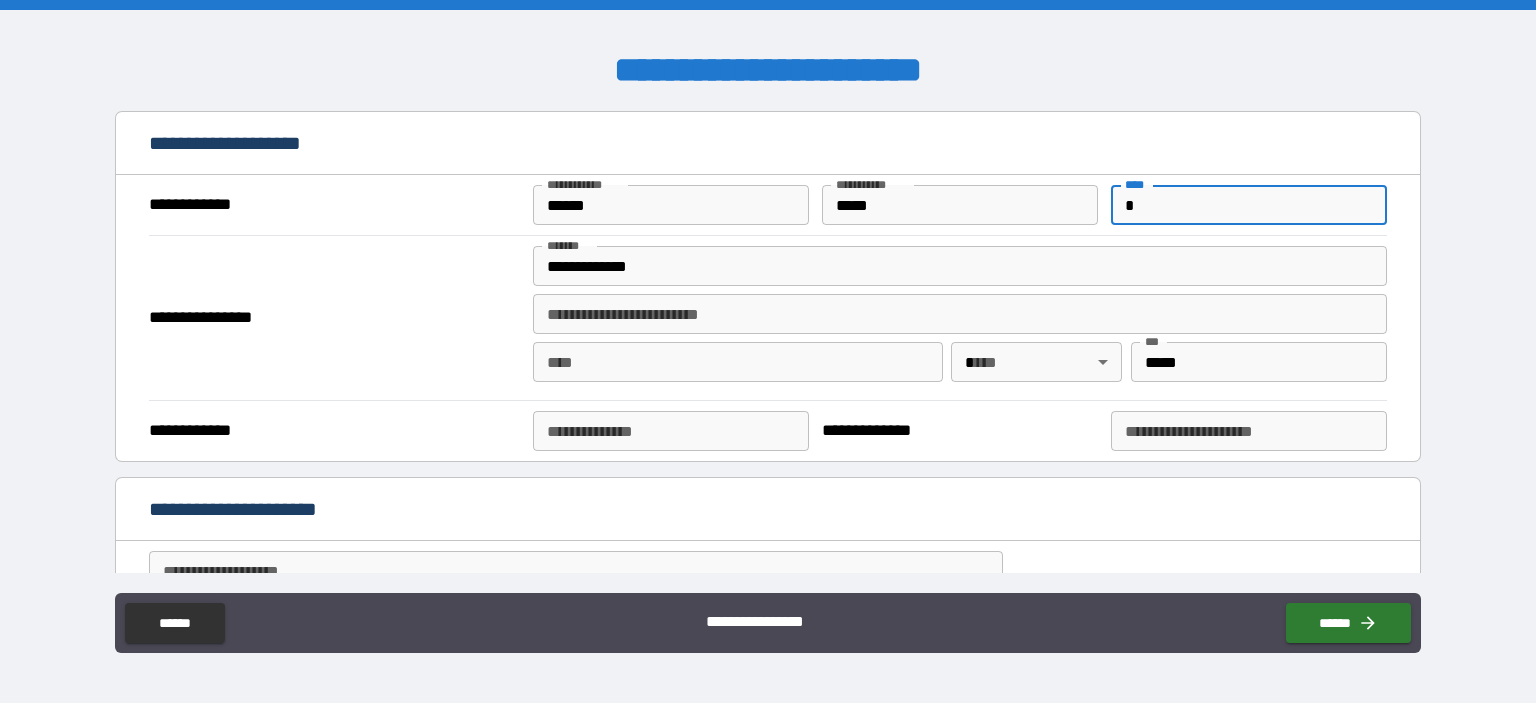 type on "**********" 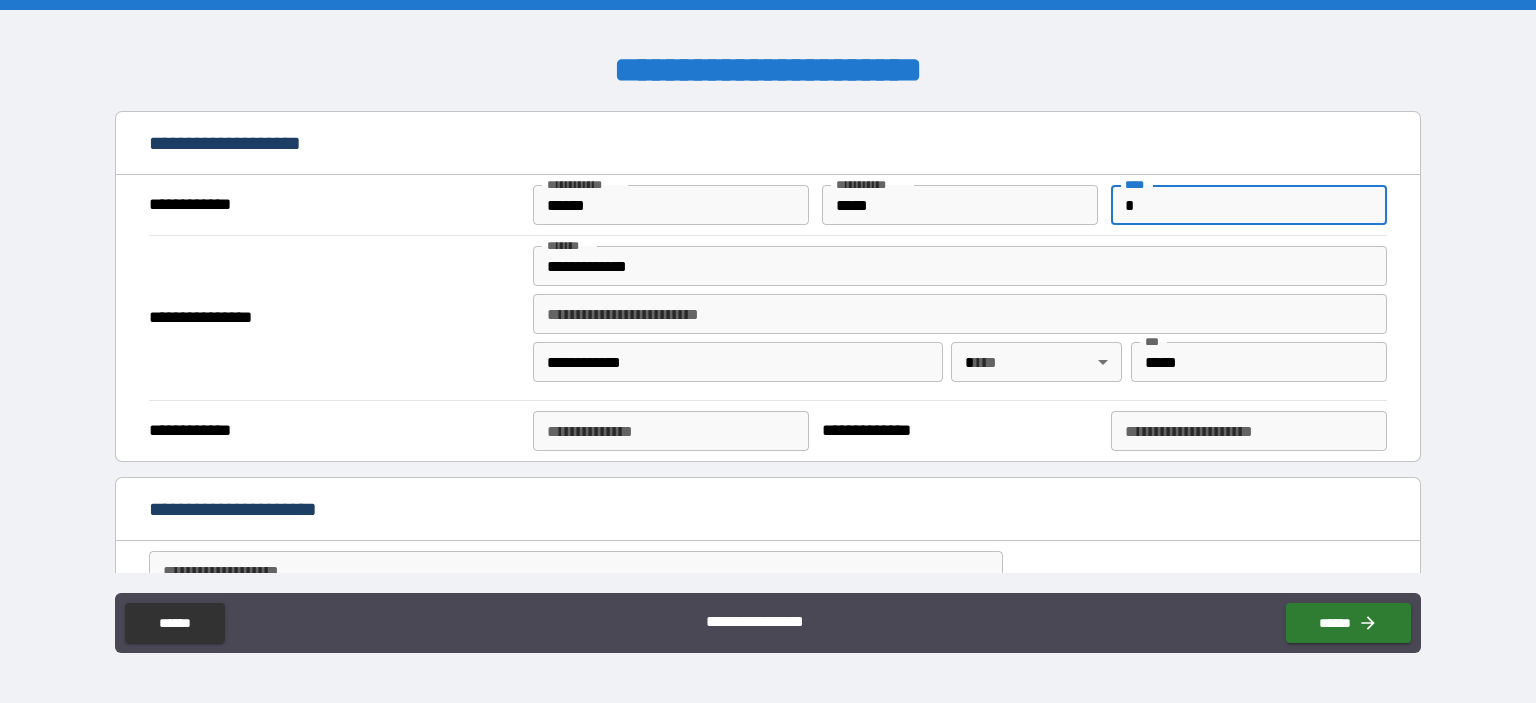 type on "**" 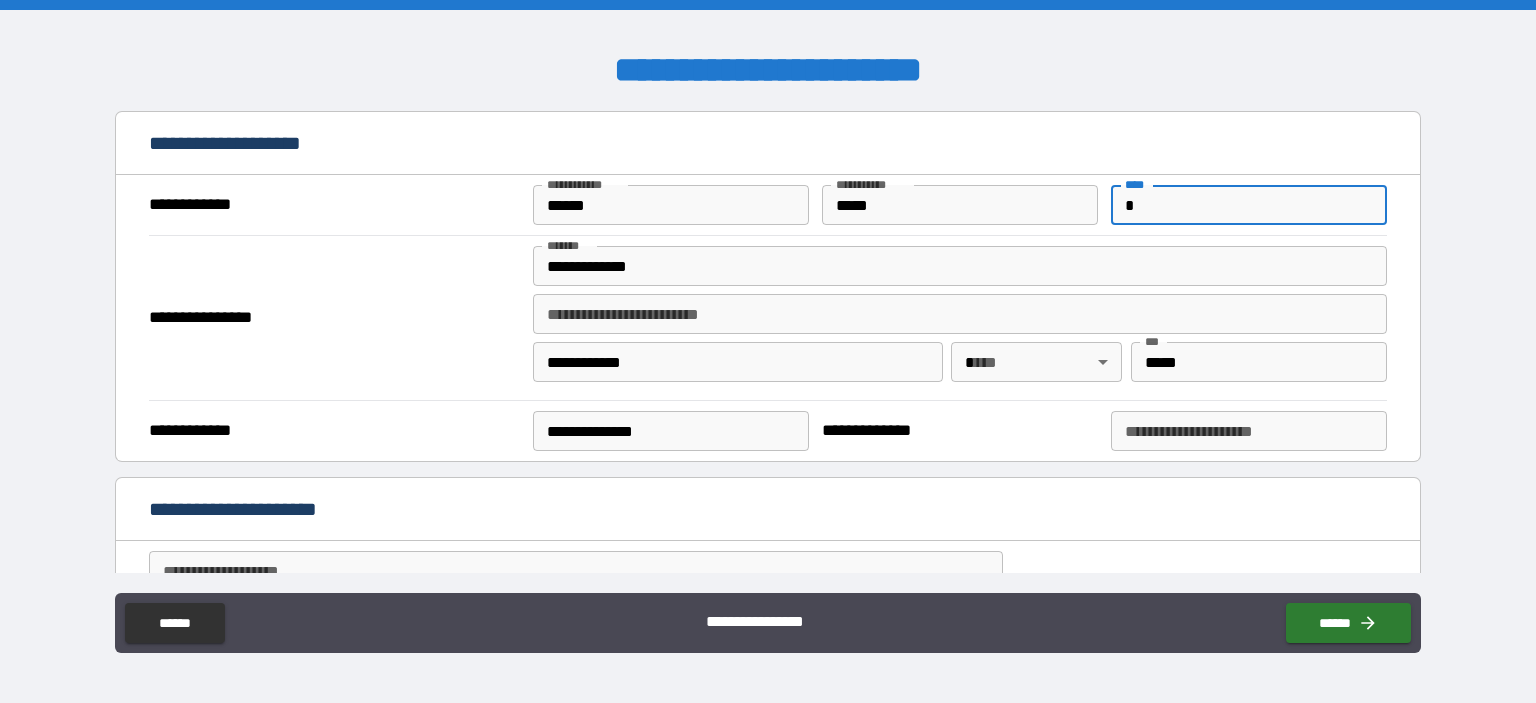 type on "**********" 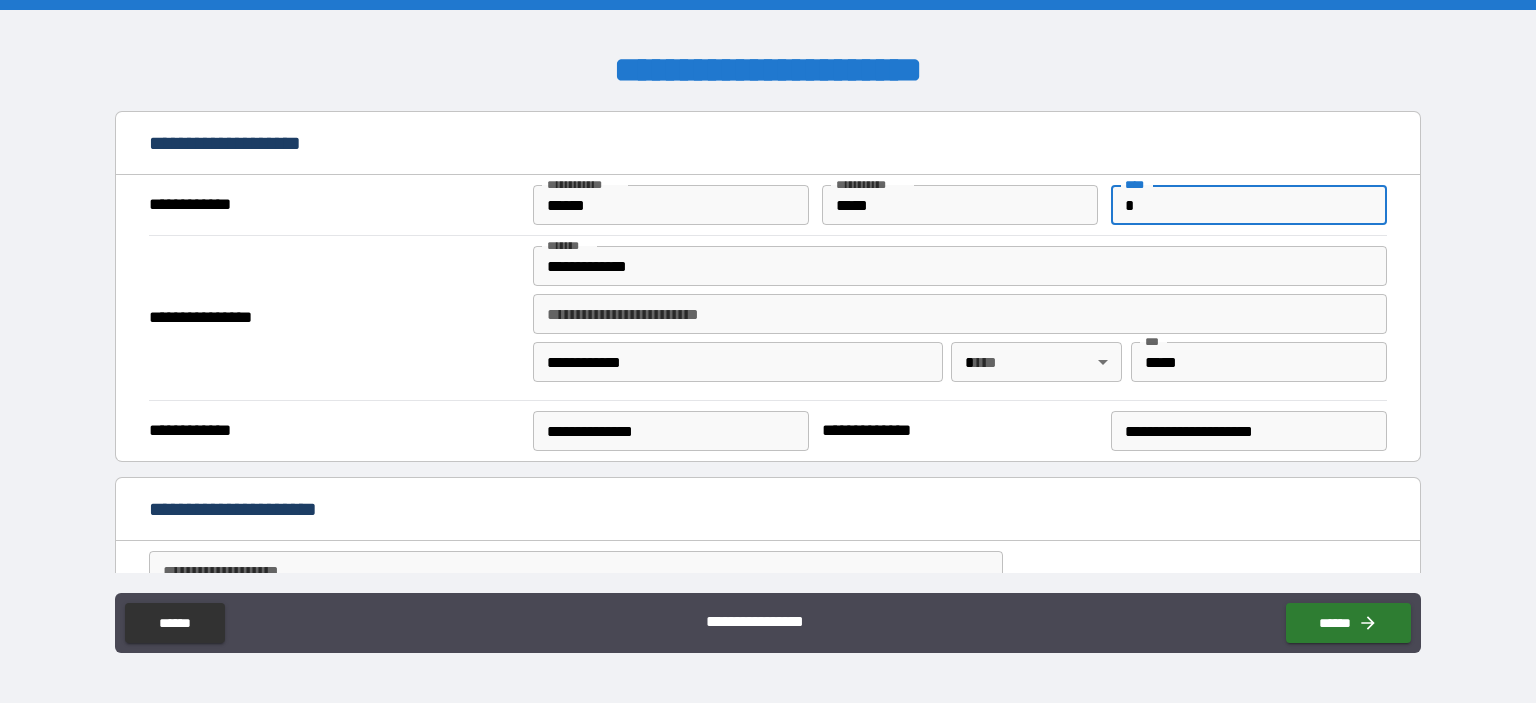 type on "*" 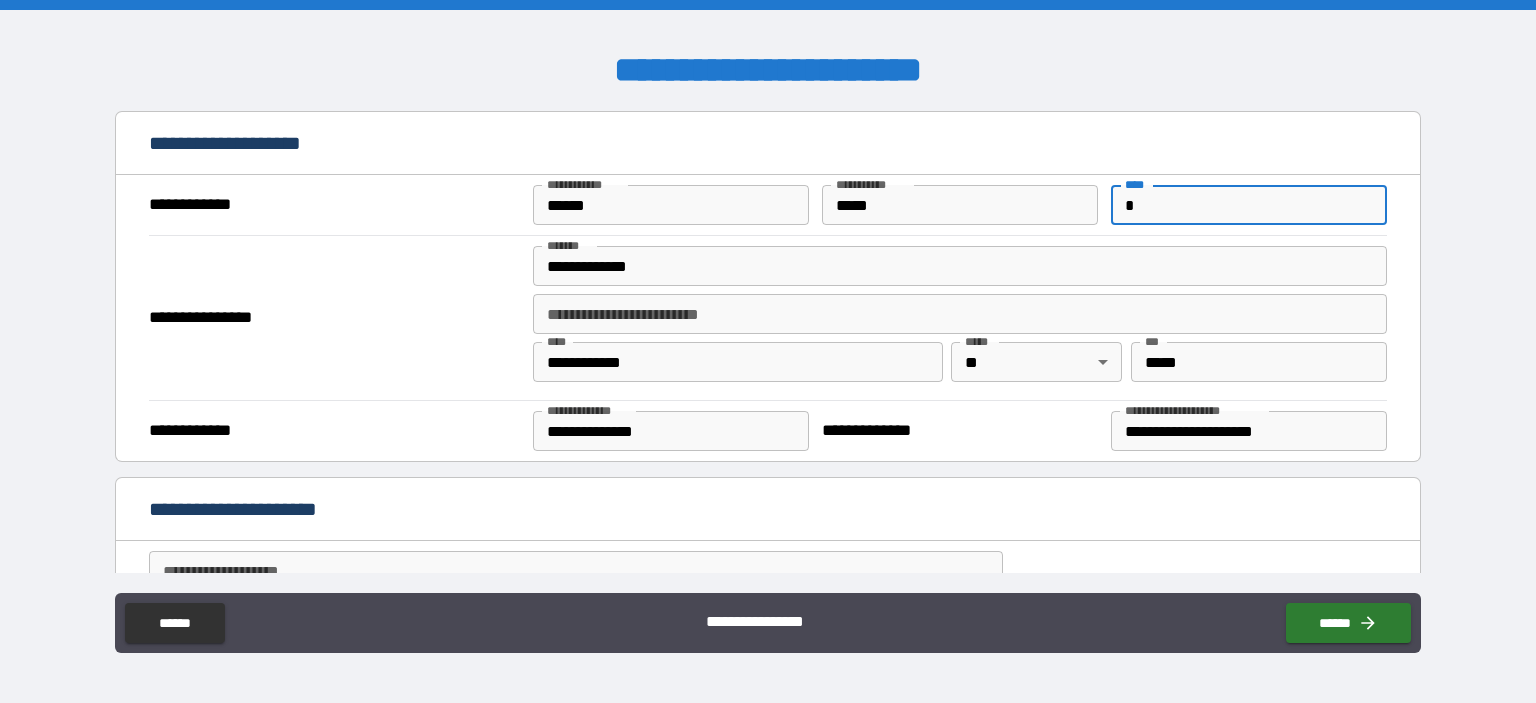 type on "*" 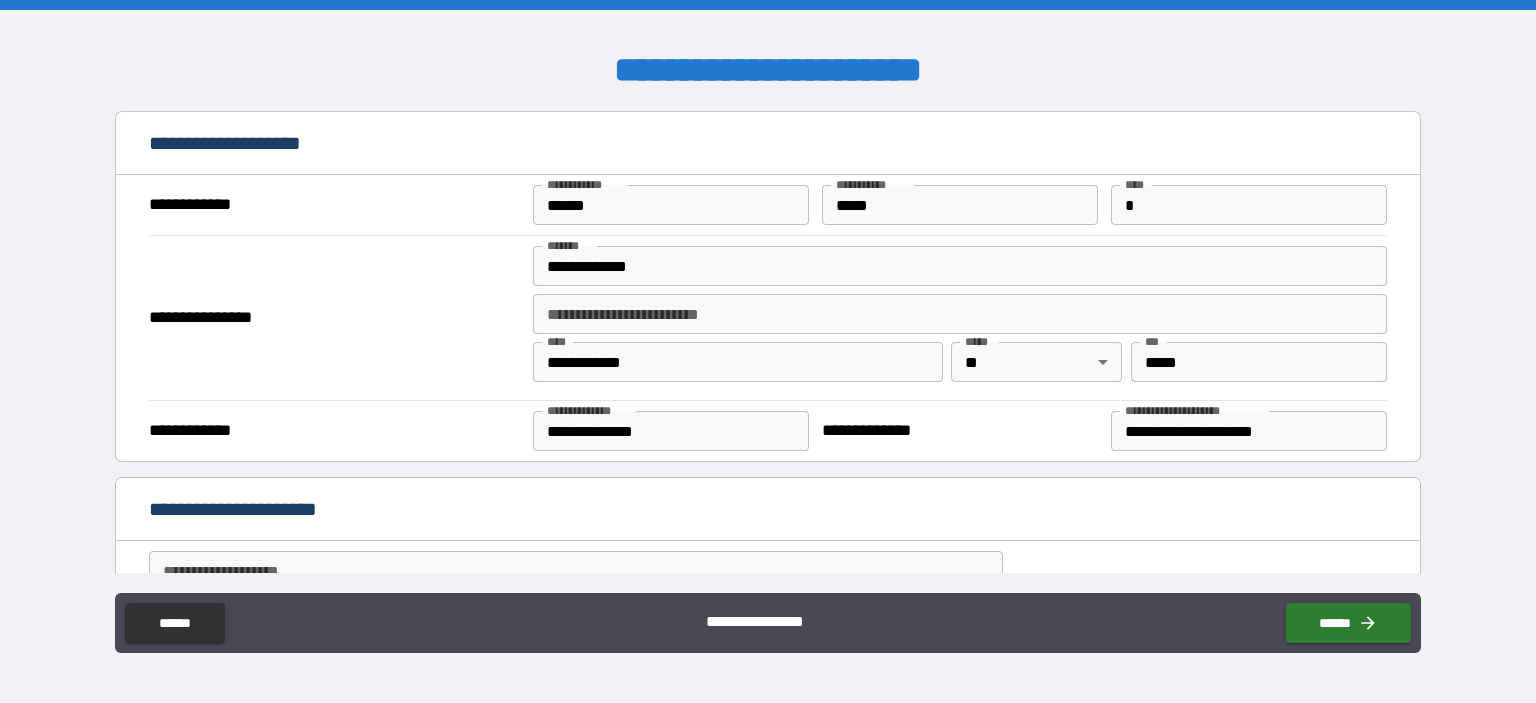 click on "**********" at bounding box center [335, 318] 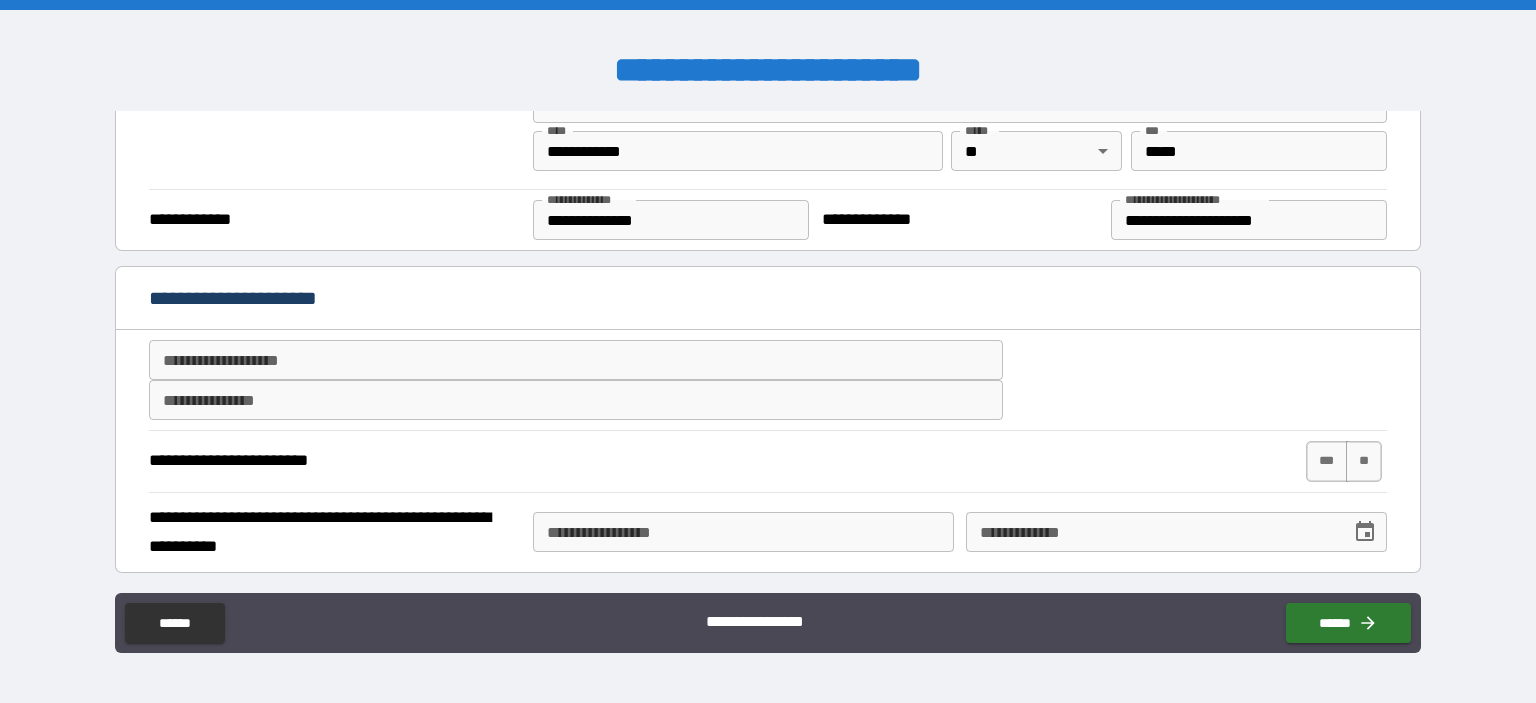 scroll, scrollTop: 100, scrollLeft: 0, axis: vertical 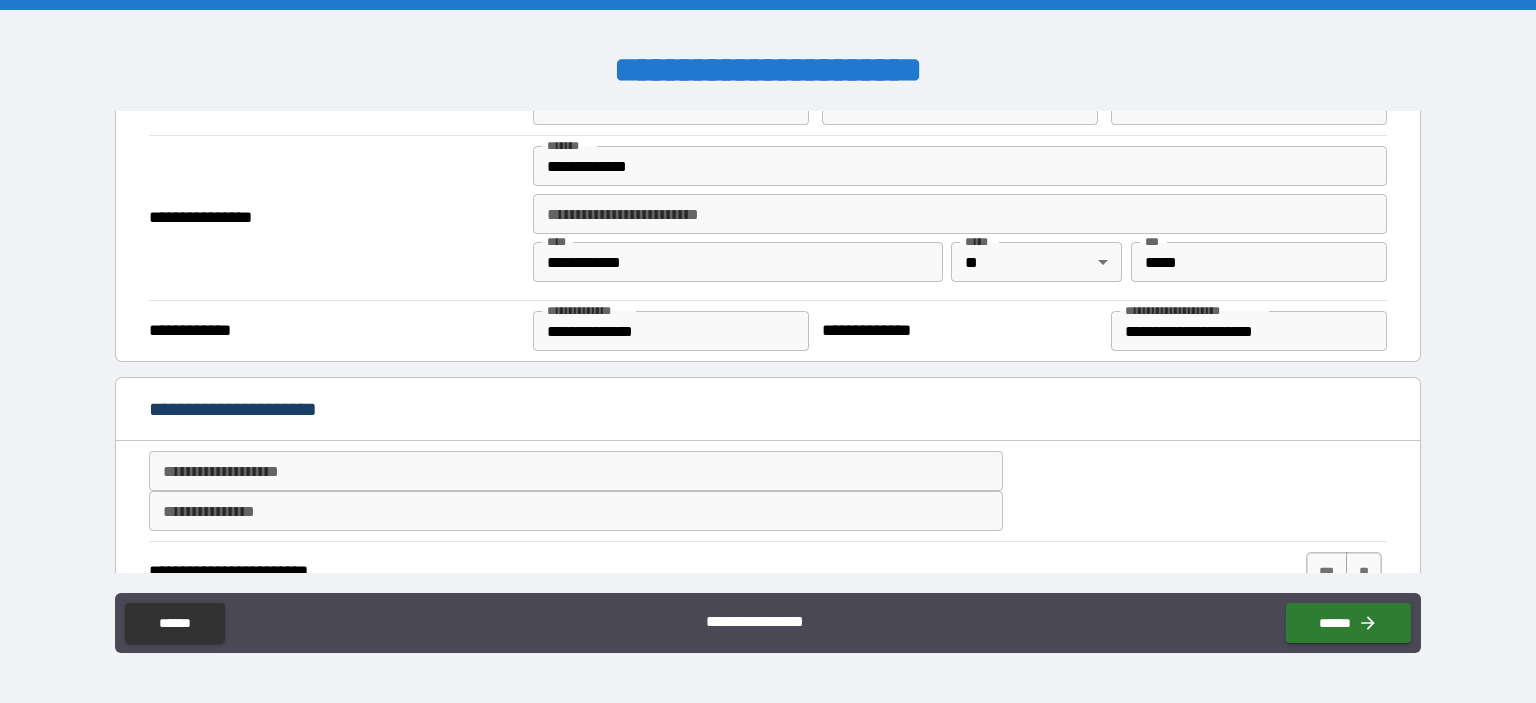 type on "*" 